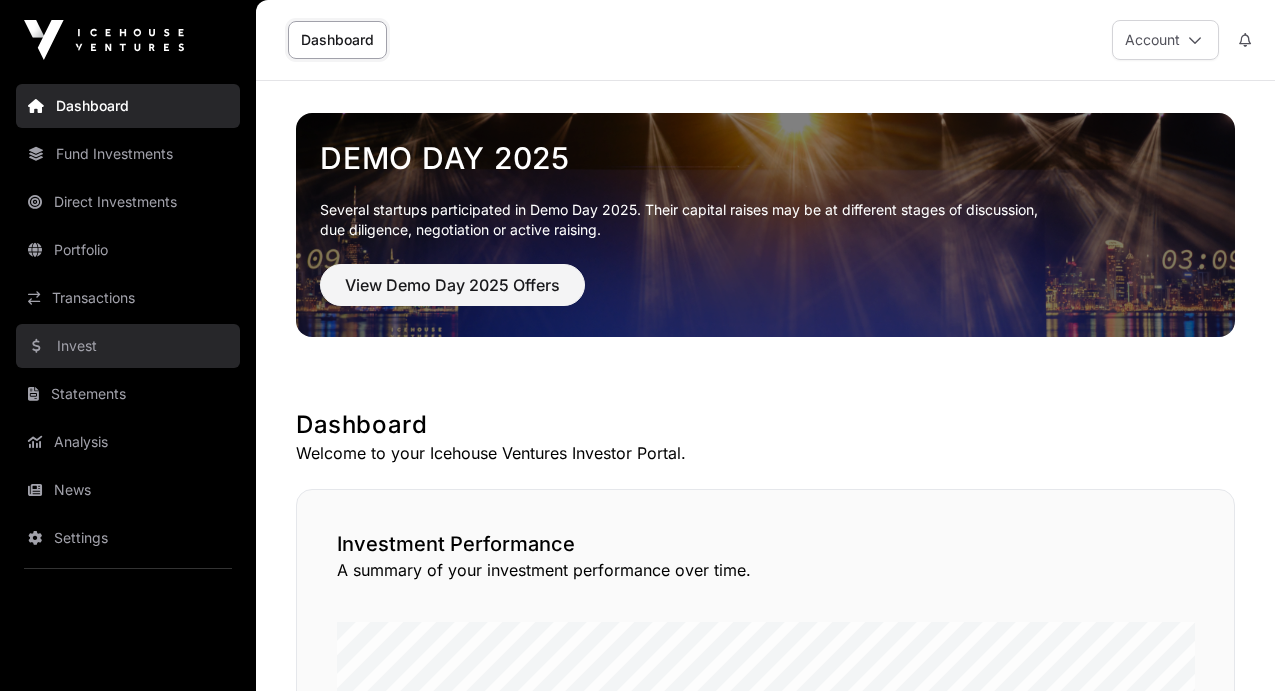 scroll, scrollTop: 0, scrollLeft: 0, axis: both 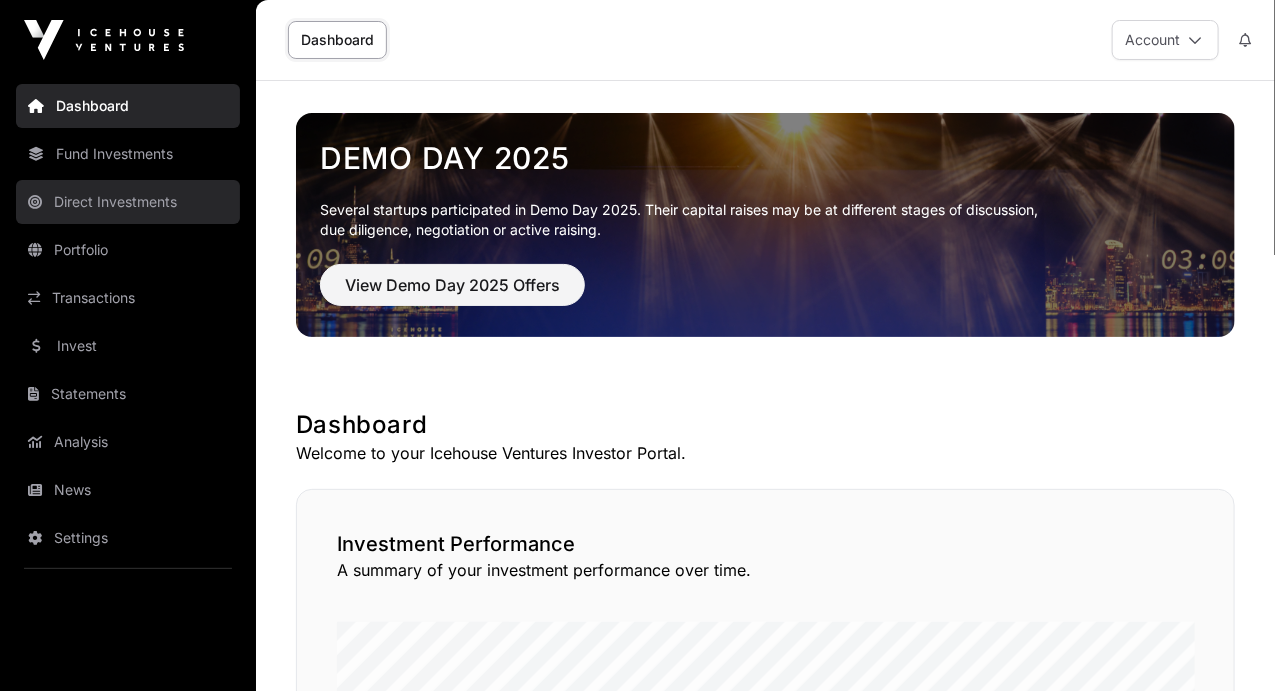 click on "Direct Investments" 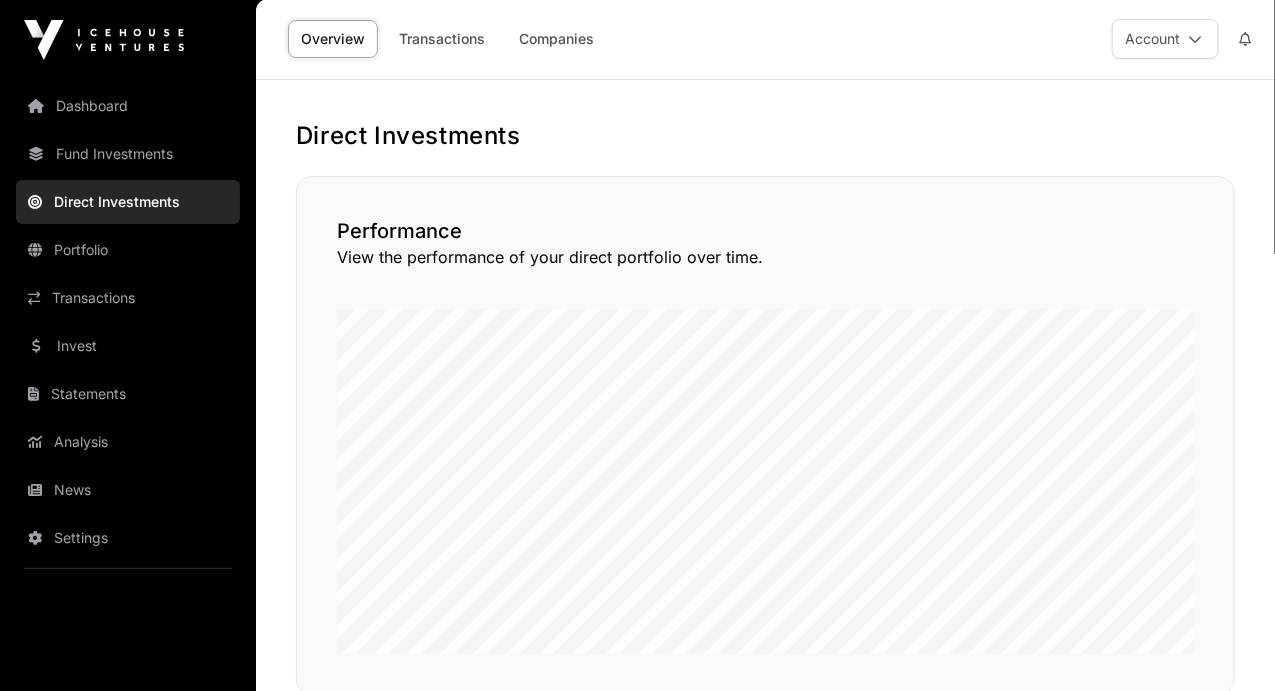 scroll, scrollTop: 0, scrollLeft: 0, axis: both 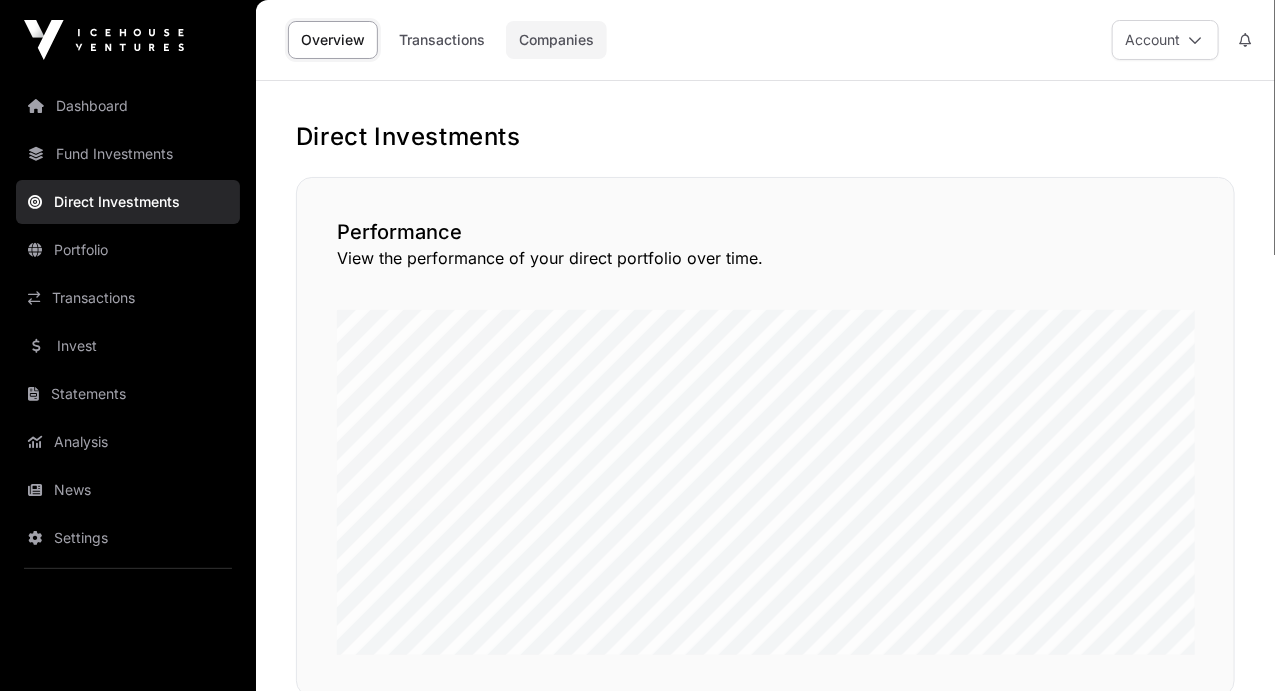 click on "Companies" 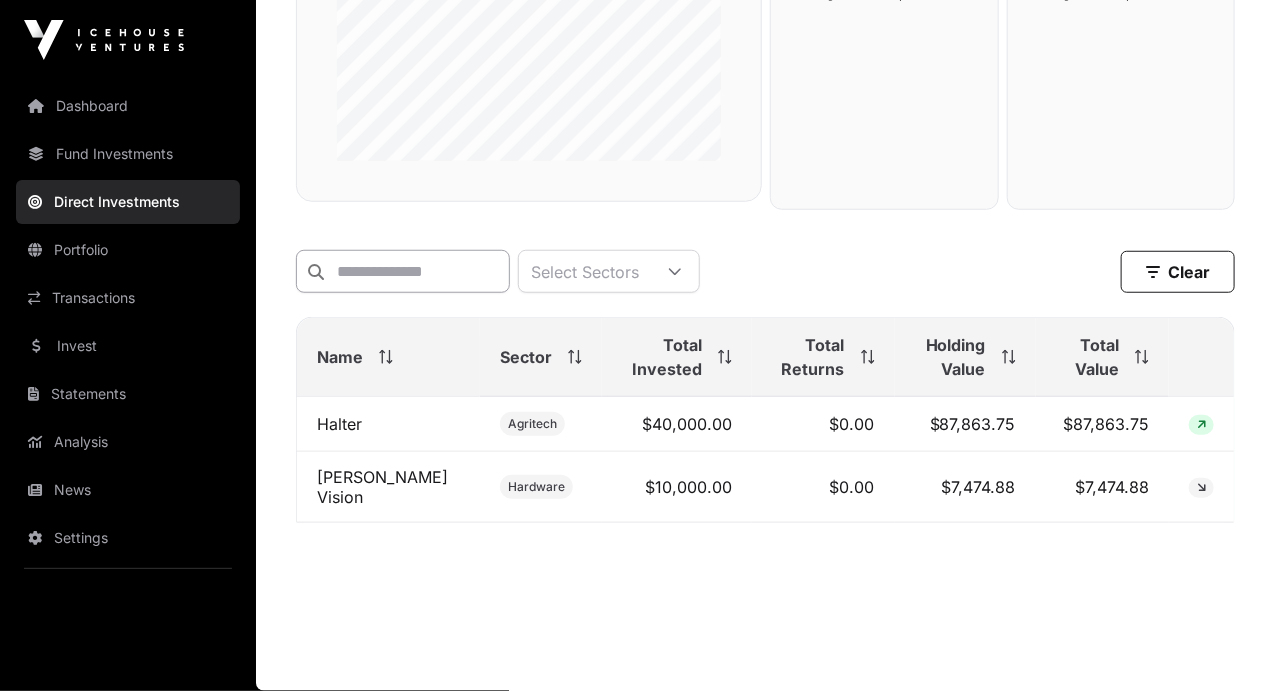 scroll, scrollTop: 465, scrollLeft: 0, axis: vertical 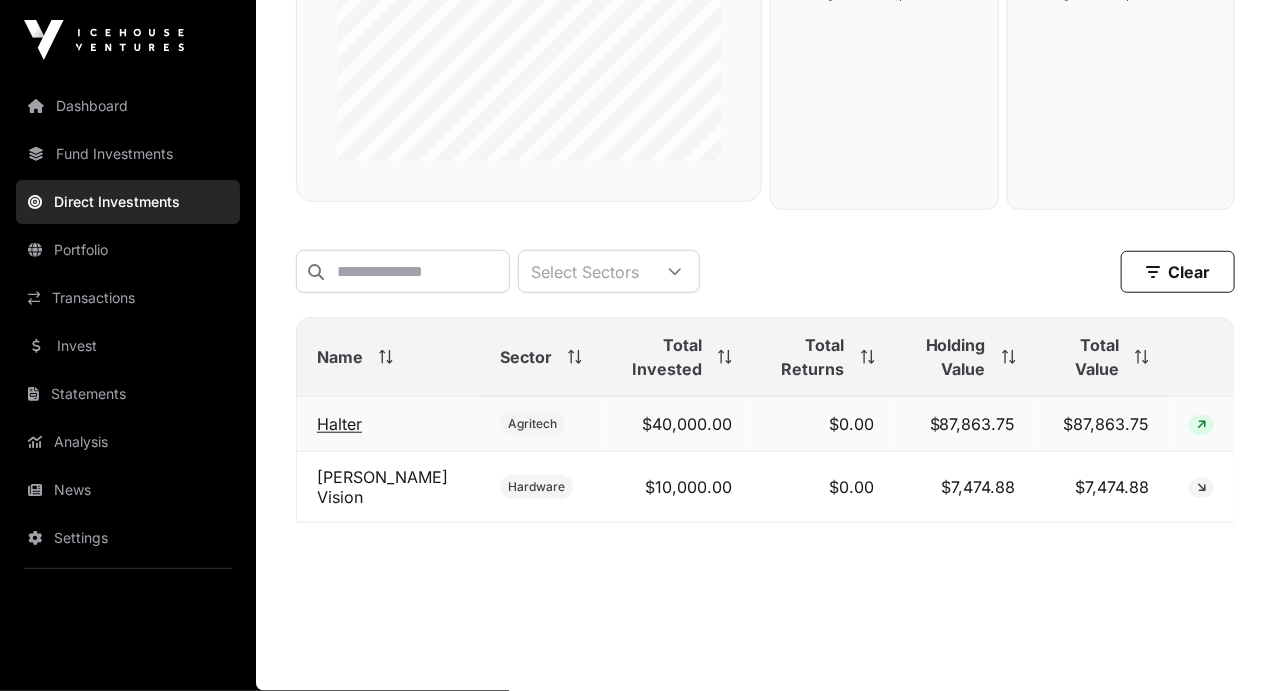 click on "Halter" 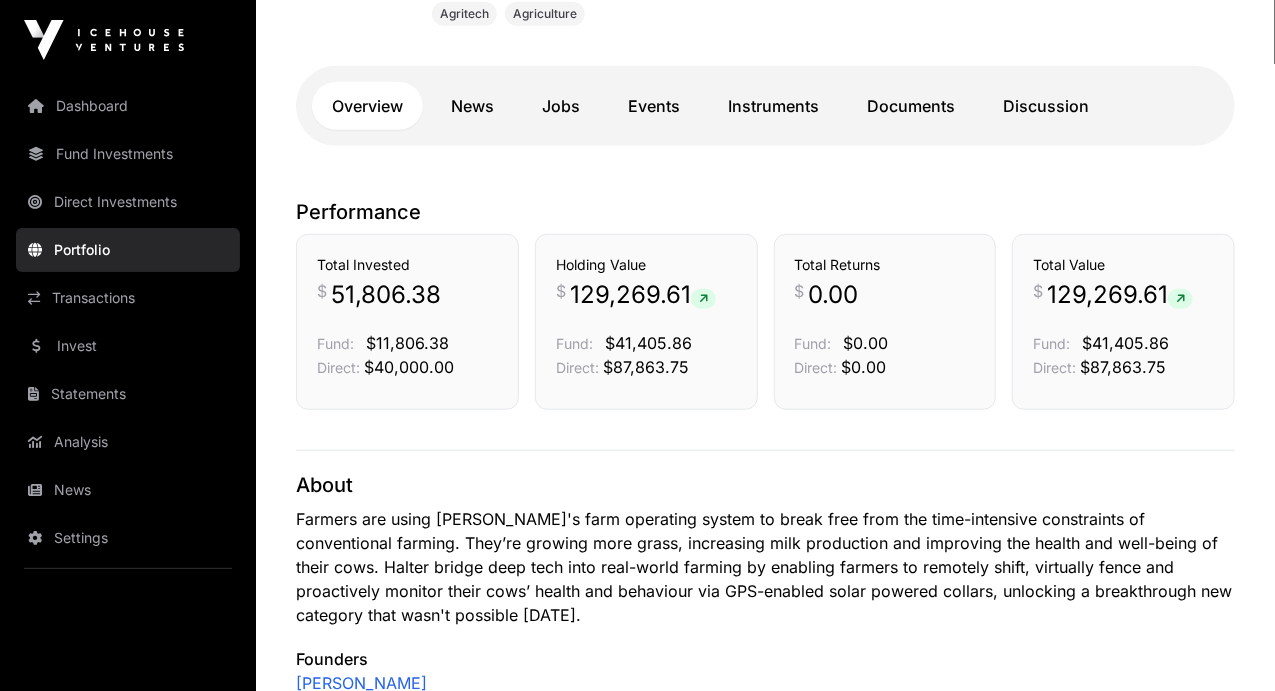 scroll, scrollTop: 398, scrollLeft: 0, axis: vertical 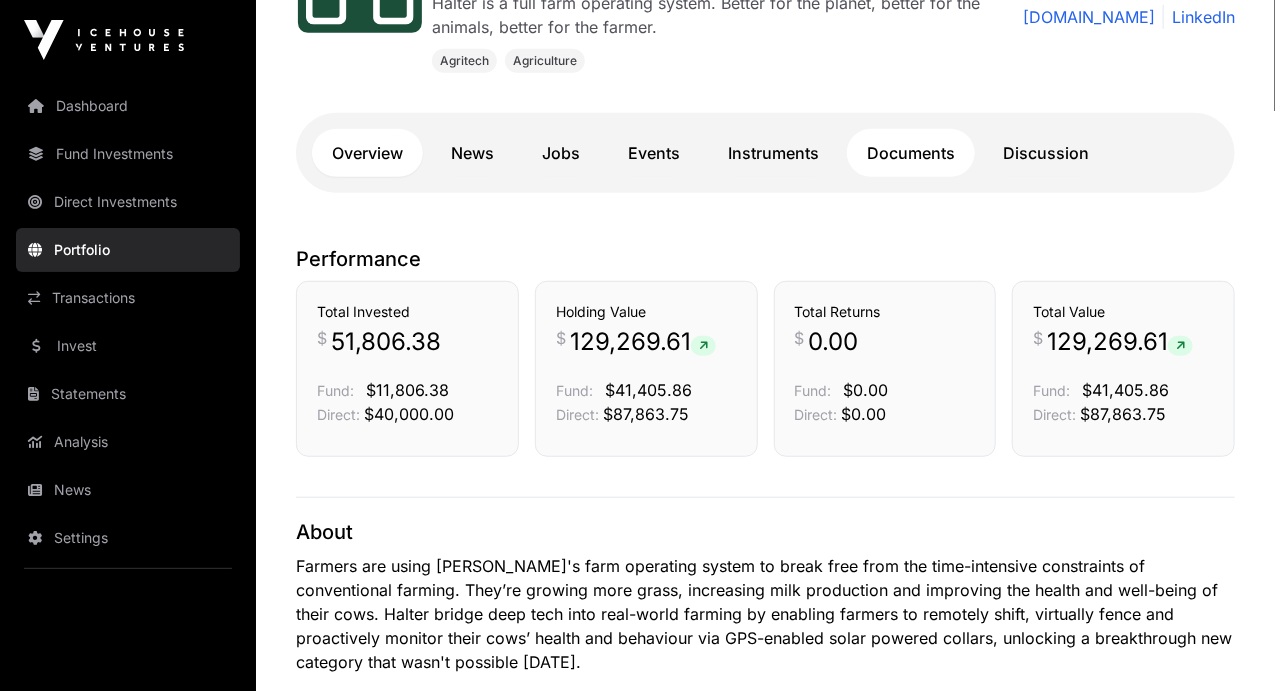 click on "Documents" 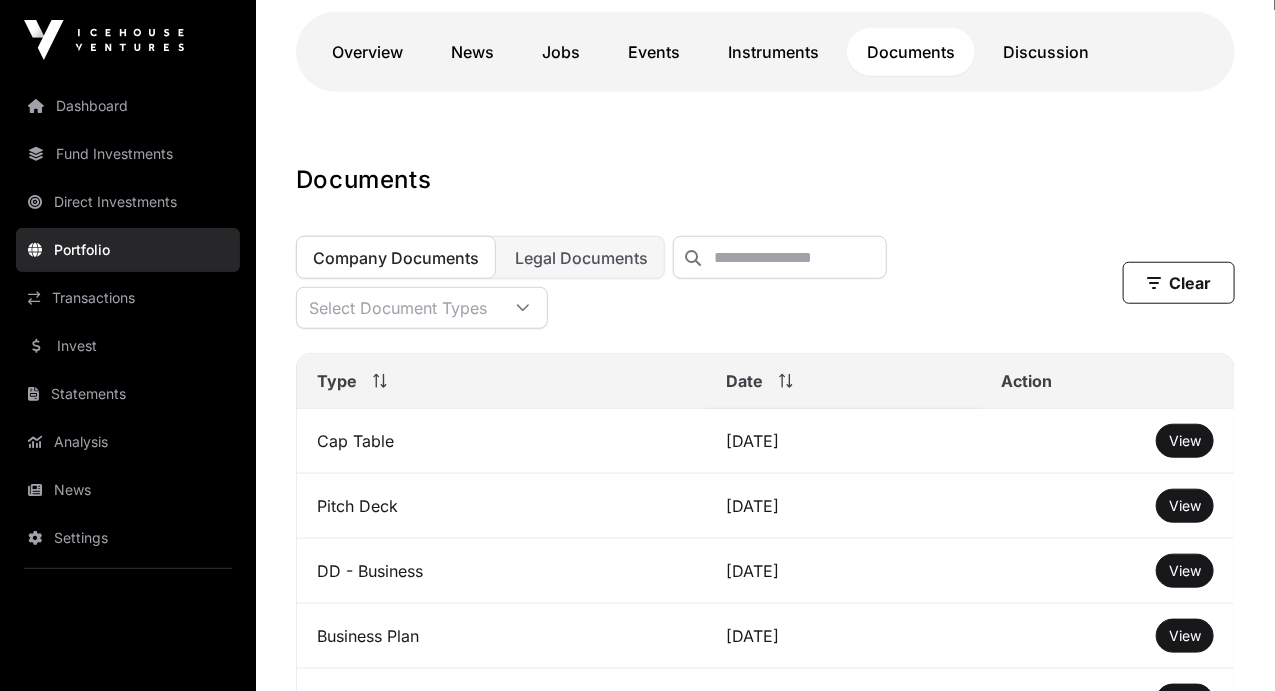 scroll, scrollTop: 490, scrollLeft: 0, axis: vertical 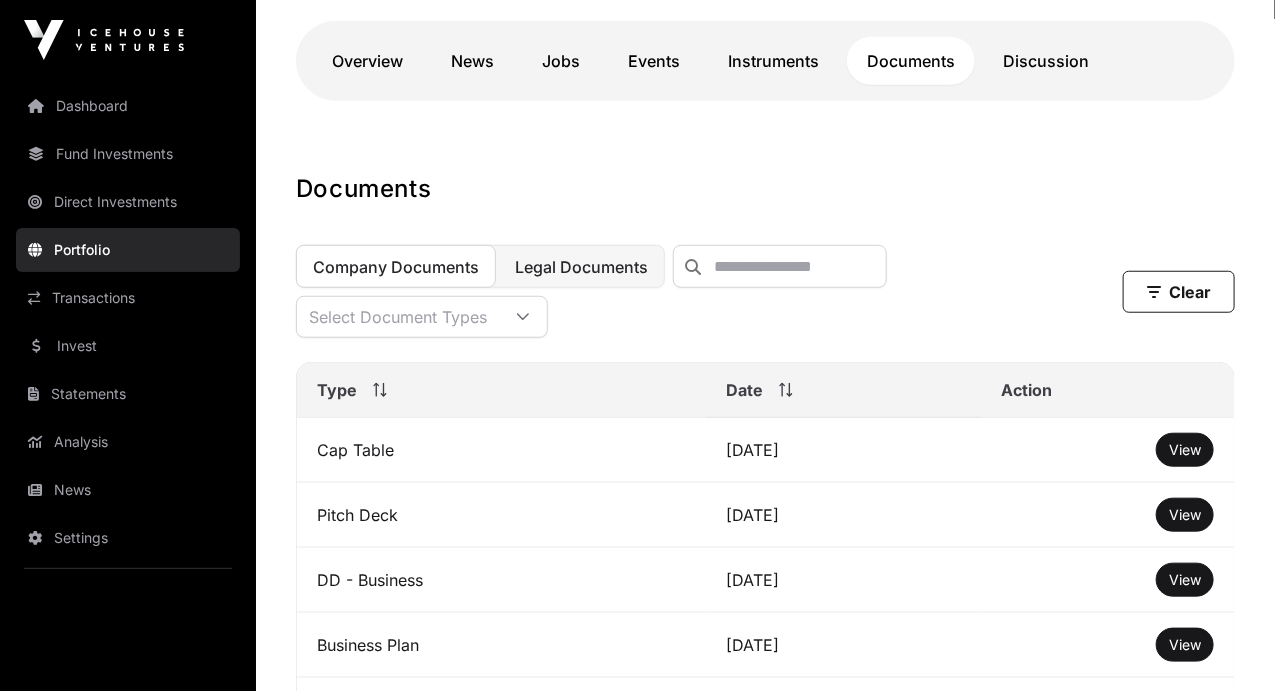 click on "Legal Documents" 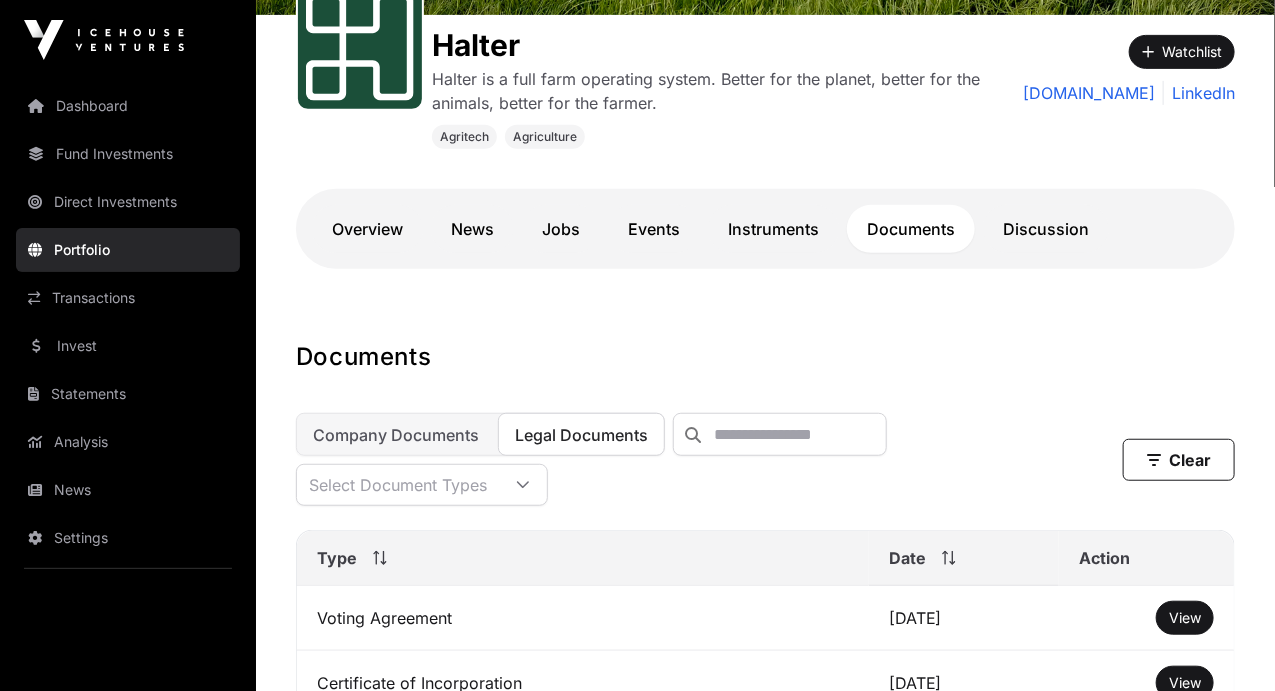 scroll, scrollTop: 321, scrollLeft: 0, axis: vertical 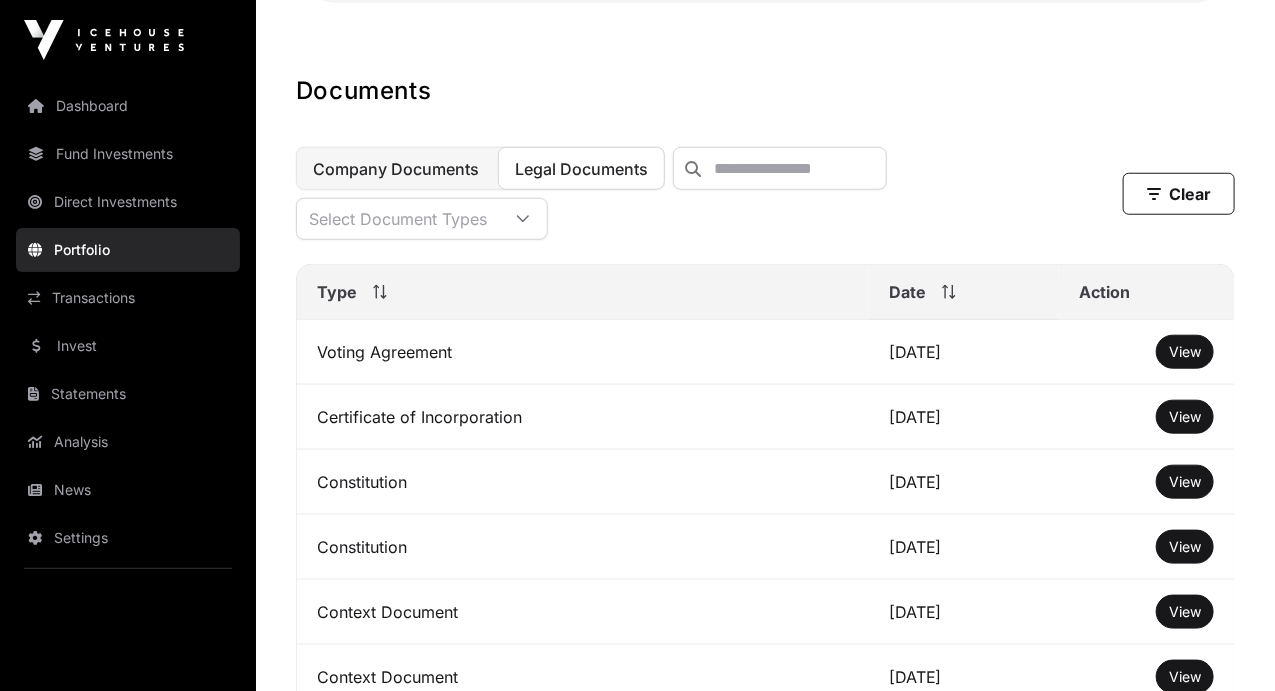 click on "Company Documents" 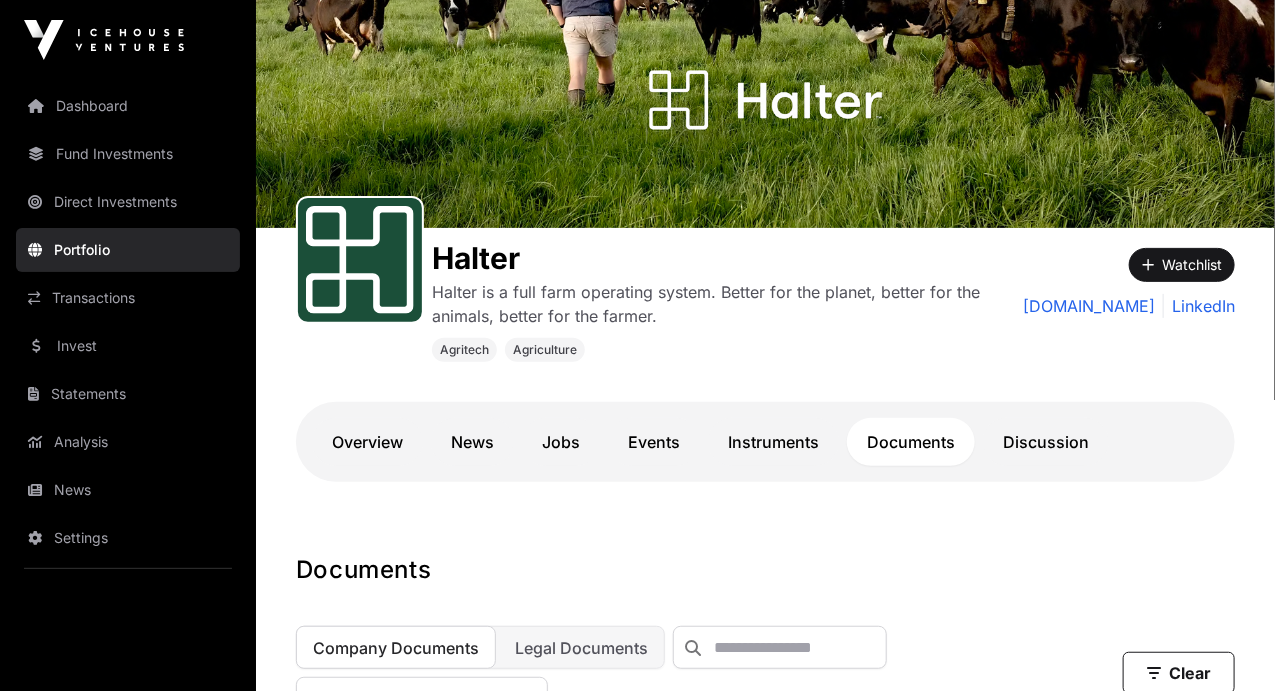 scroll, scrollTop: 88, scrollLeft: 0, axis: vertical 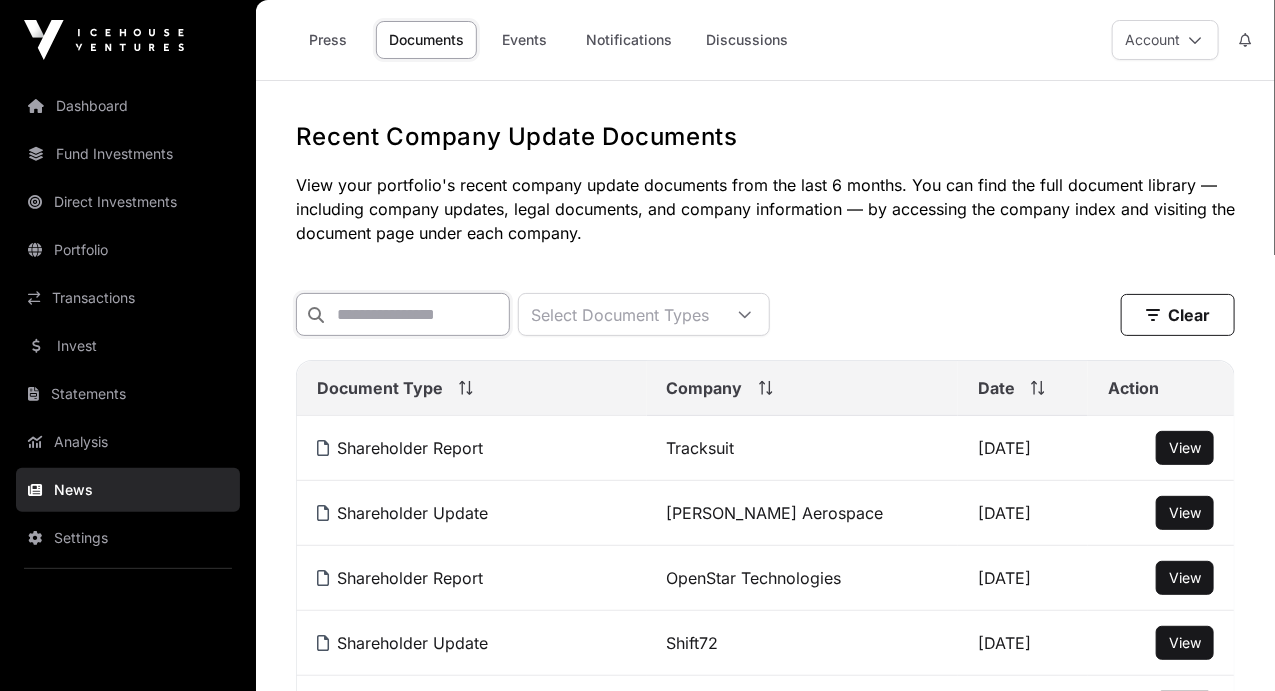 click 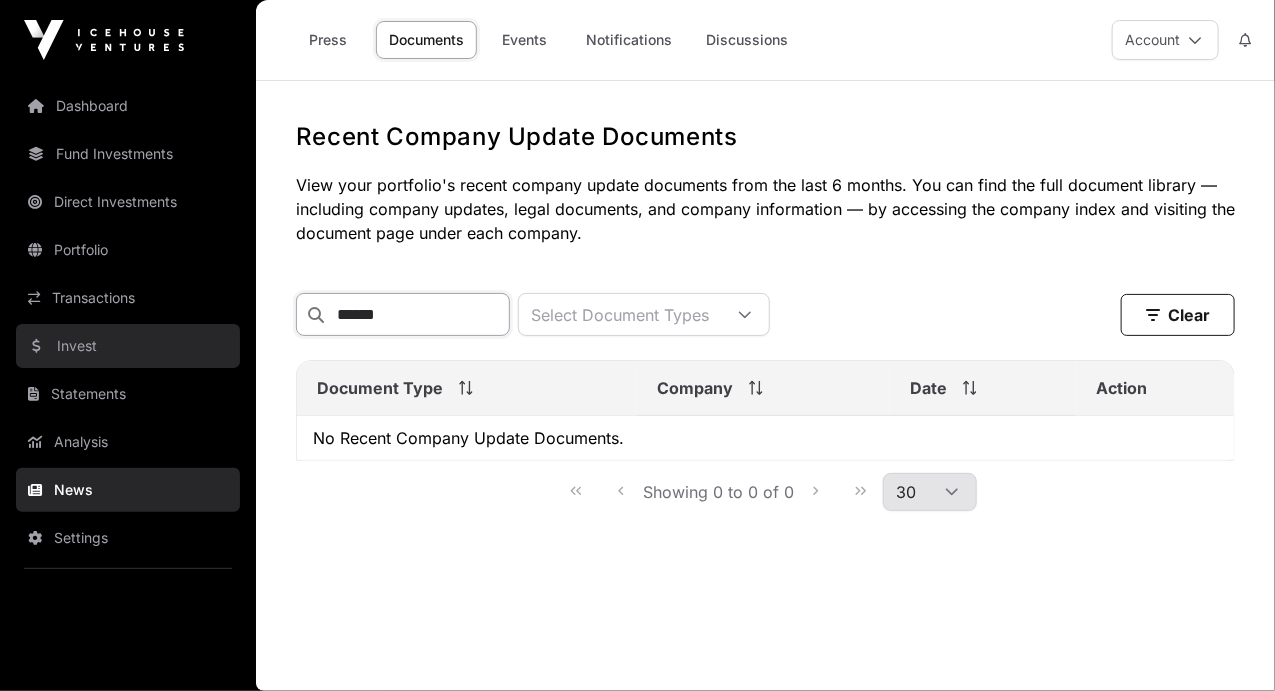 type on "******" 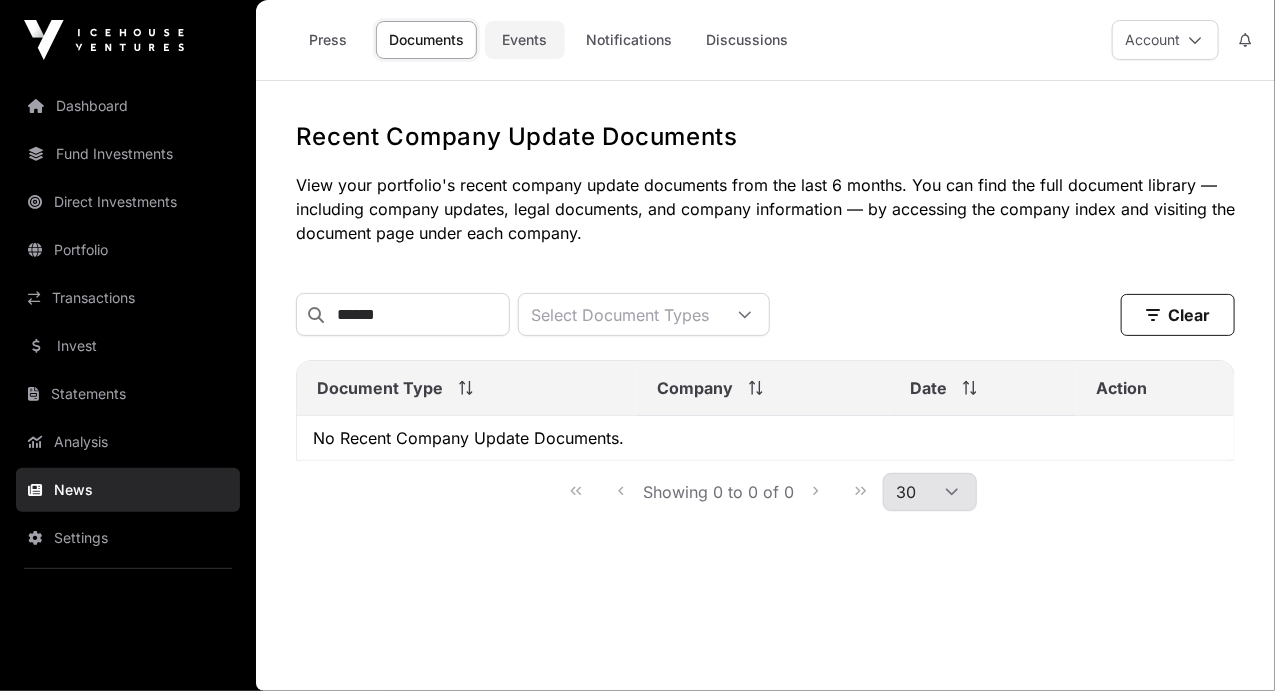 click on "Events" 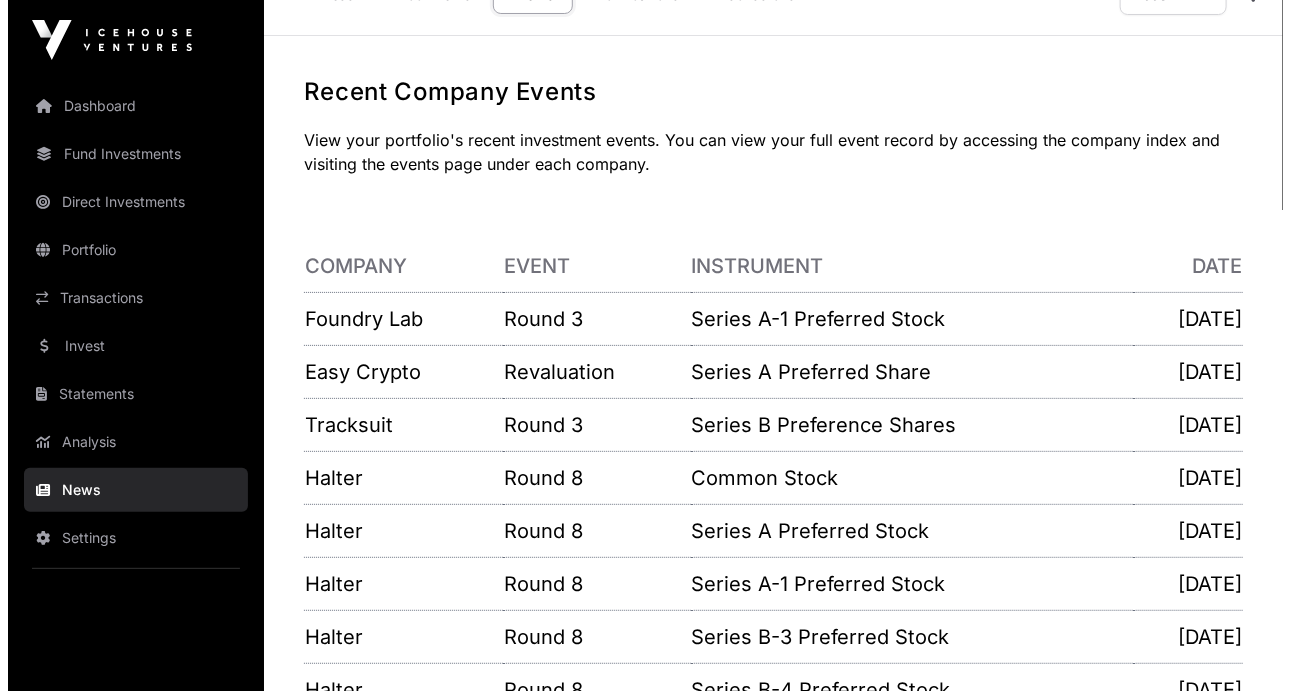 scroll, scrollTop: 0, scrollLeft: 0, axis: both 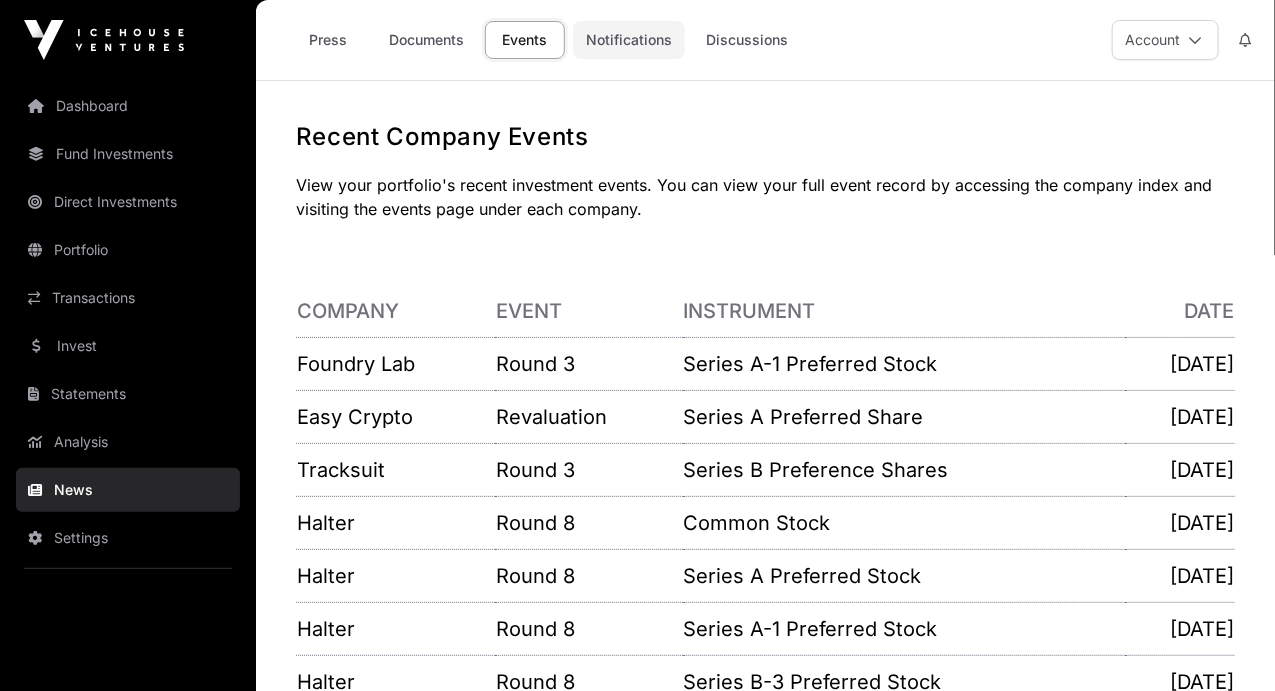 click on "Notifications" 